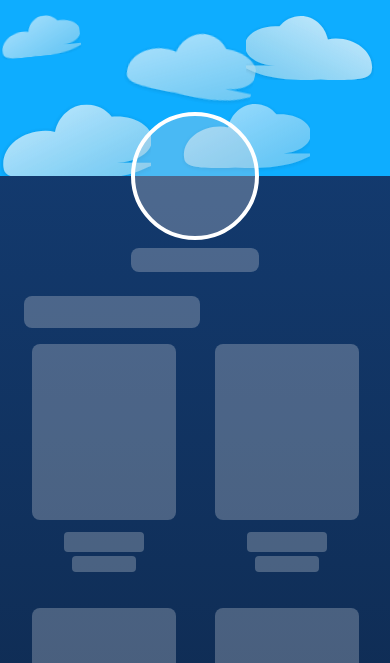 scroll, scrollTop: 97, scrollLeft: 0, axis: vertical 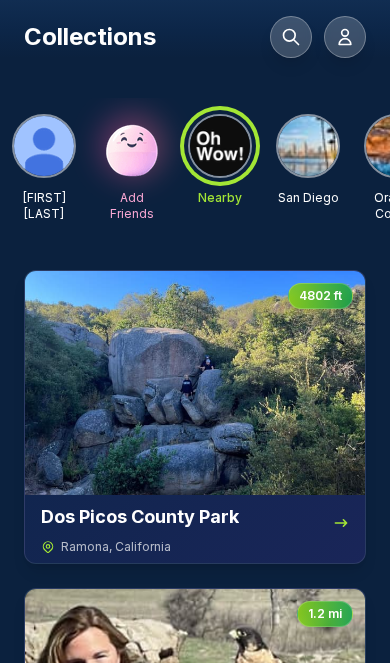 click at bounding box center [132, 146] 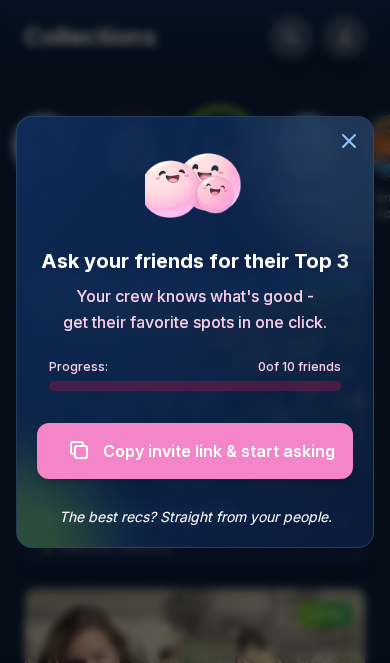 click 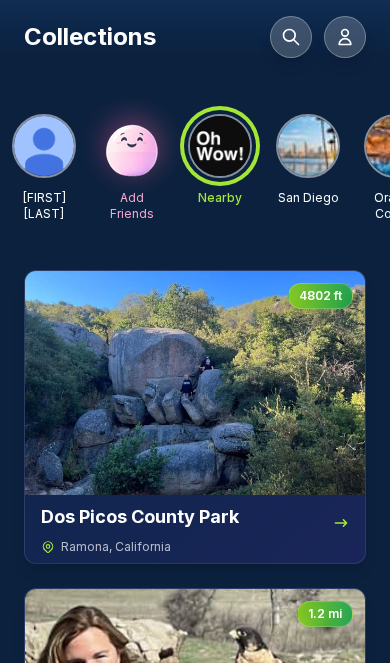 click at bounding box center (44, 146) 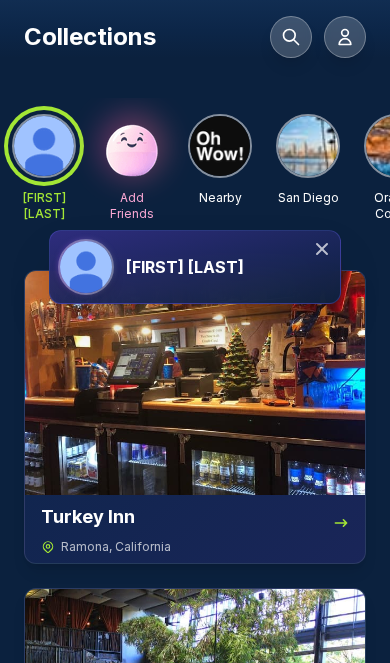 click on "[FIRST] [LAST]" at bounding box center [195, 267] 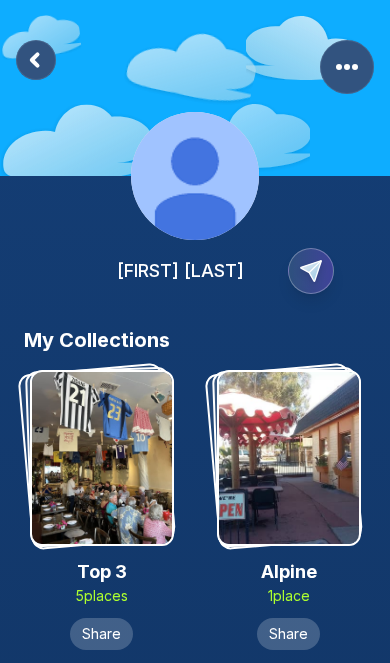 click 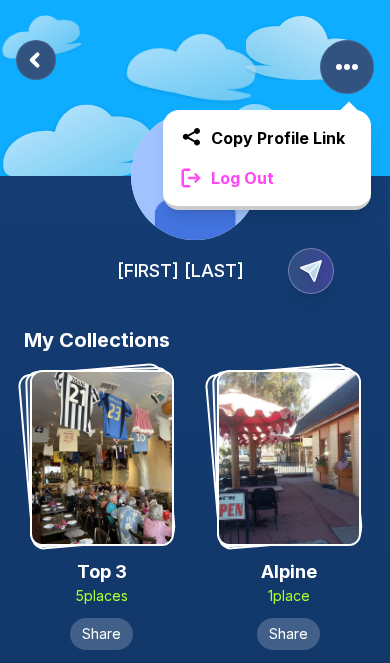 click on "Log Out" at bounding box center [267, 178] 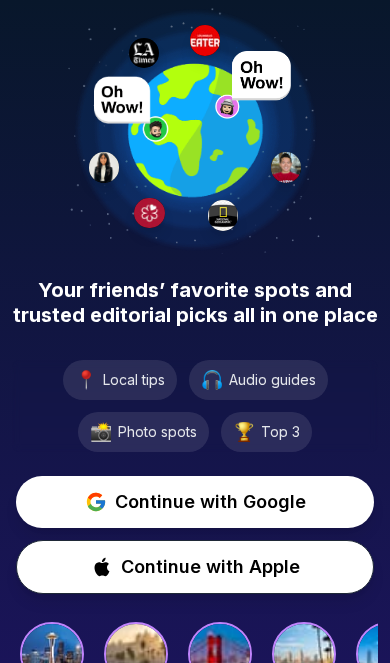 click on "Continue with Apple" at bounding box center (210, 567) 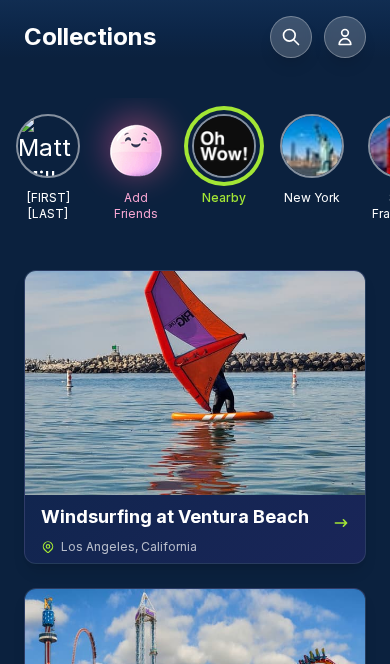 click at bounding box center [224, 146] 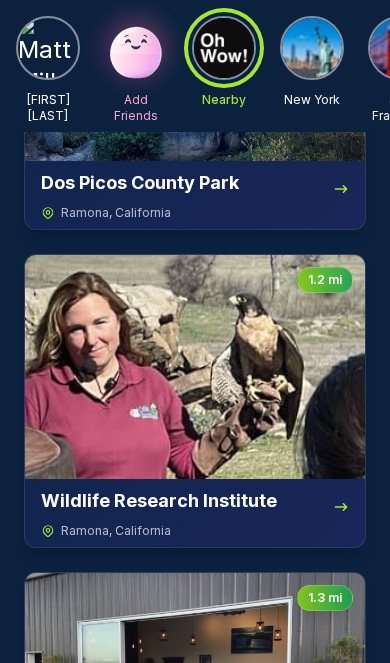 scroll, scrollTop: 305, scrollLeft: 0, axis: vertical 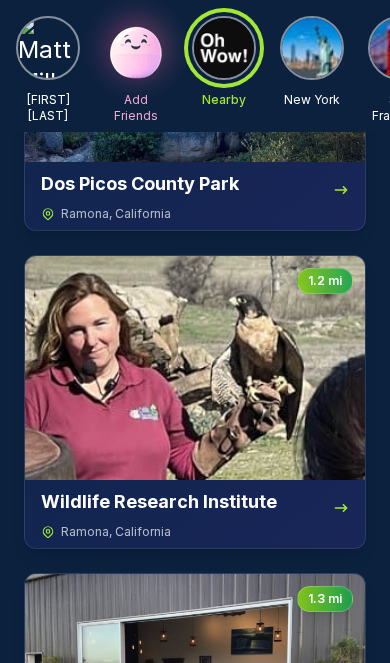 click at bounding box center [195, 368] 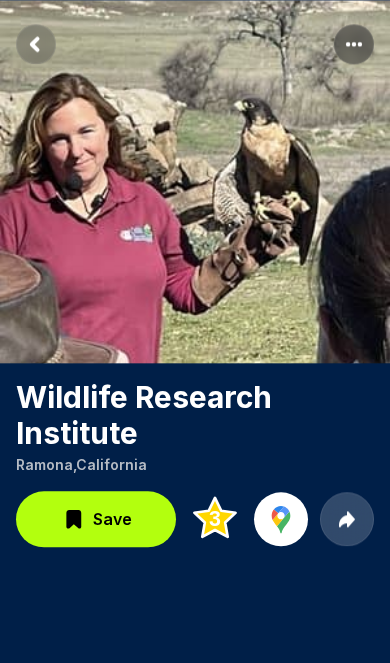 scroll, scrollTop: 0, scrollLeft: 0, axis: both 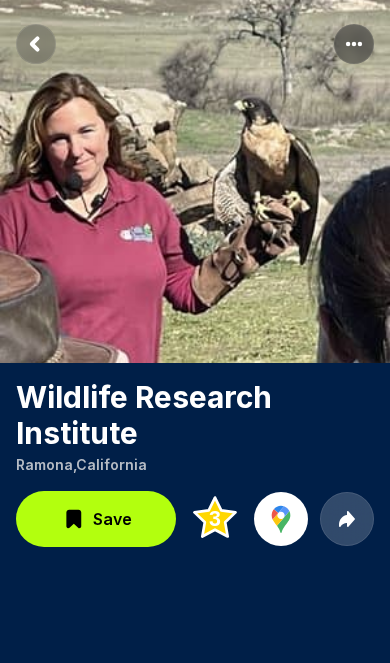 click 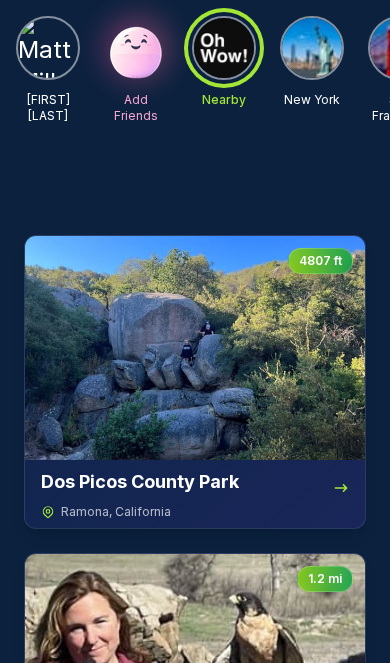 scroll, scrollTop: 0, scrollLeft: 0, axis: both 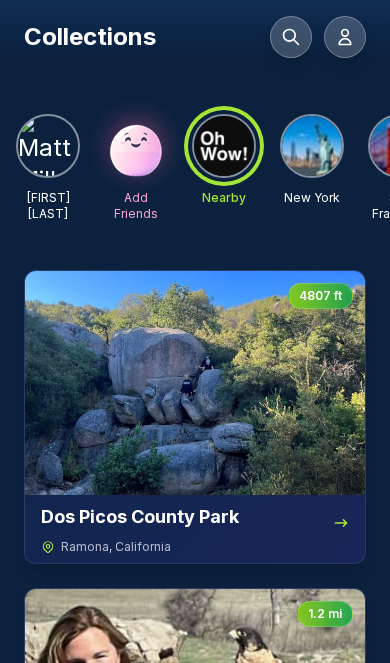 click at bounding box center [195, 383] 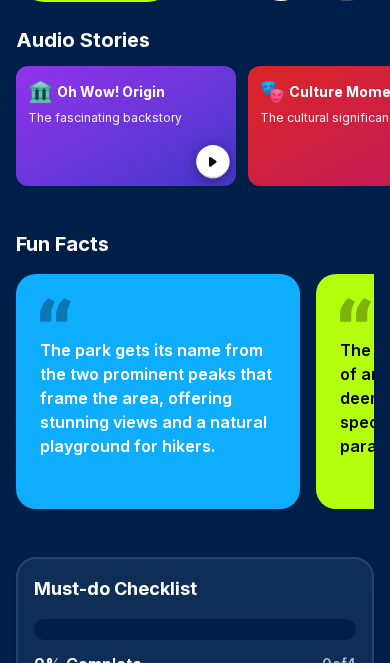 scroll, scrollTop: 539, scrollLeft: 0, axis: vertical 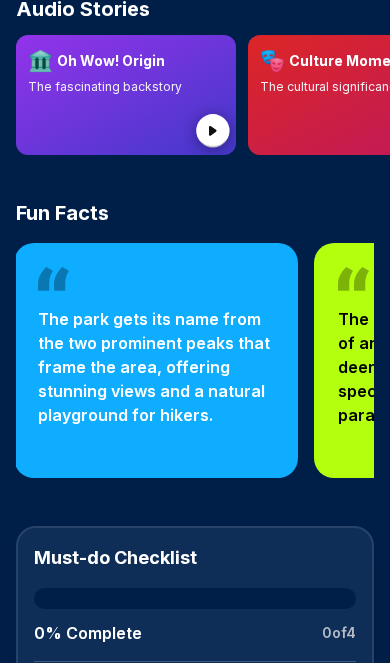 click 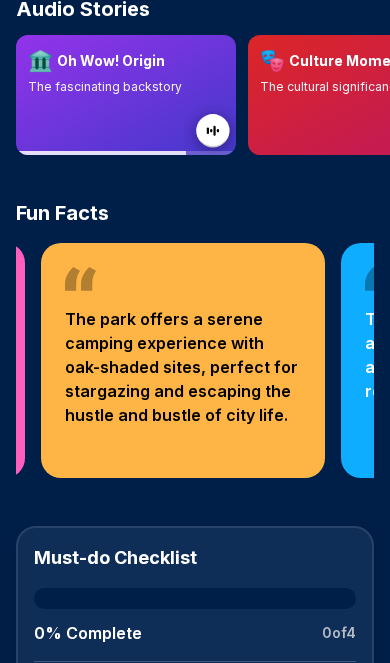 scroll, scrollTop: 0, scrollLeft: 838, axis: horizontal 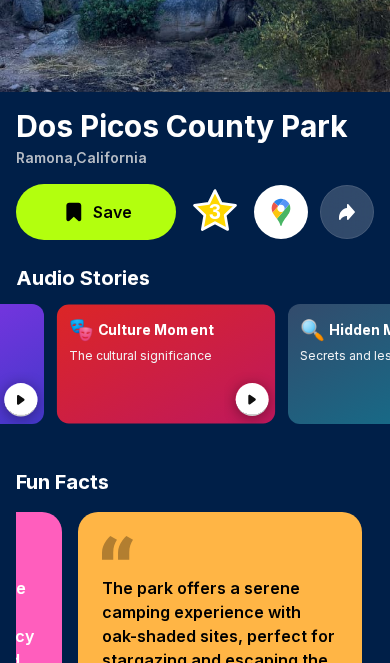 click 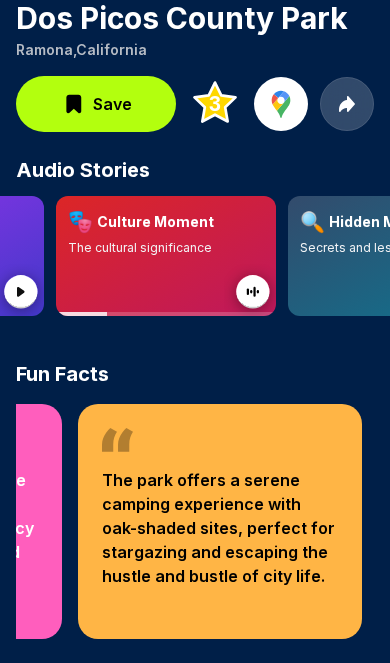 scroll, scrollTop: 383, scrollLeft: 0, axis: vertical 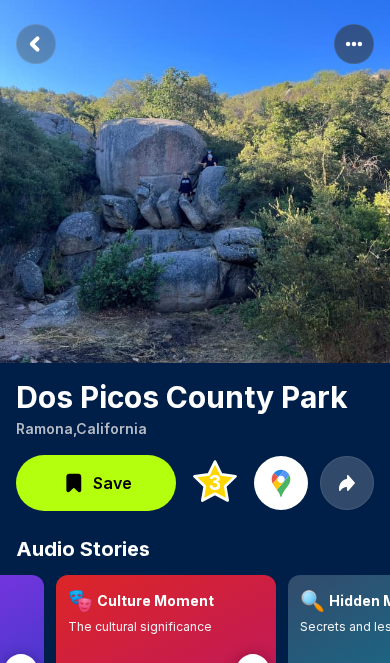 click 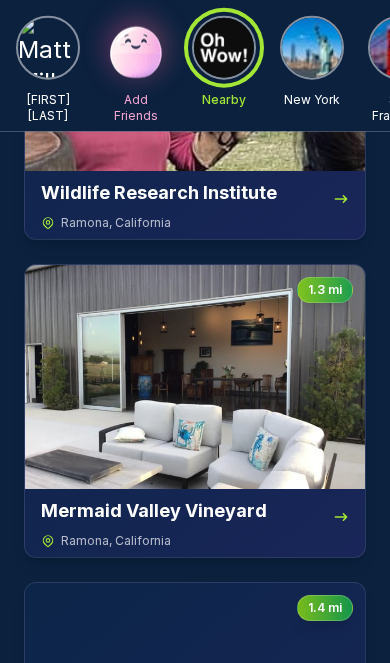 scroll, scrollTop: 615, scrollLeft: 0, axis: vertical 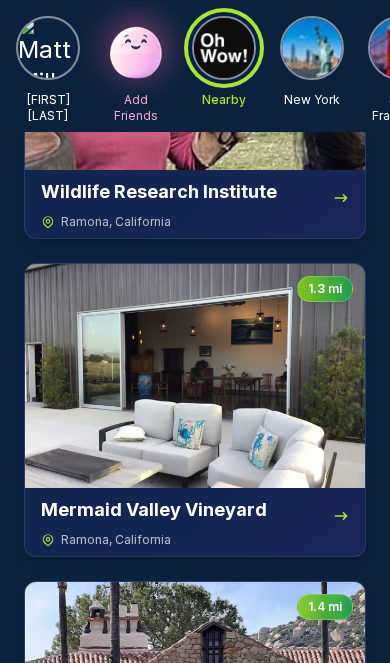 click at bounding box center (195, 376) 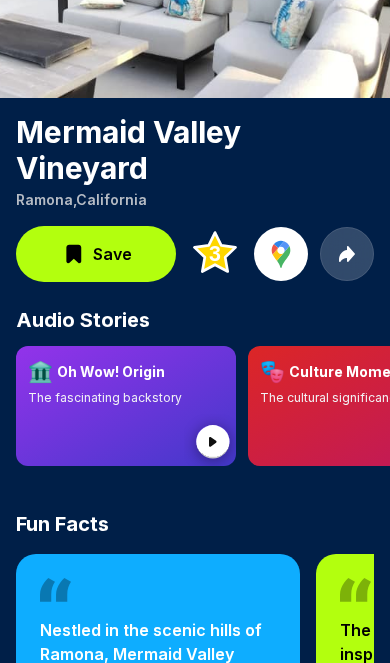 scroll, scrollTop: 266, scrollLeft: 0, axis: vertical 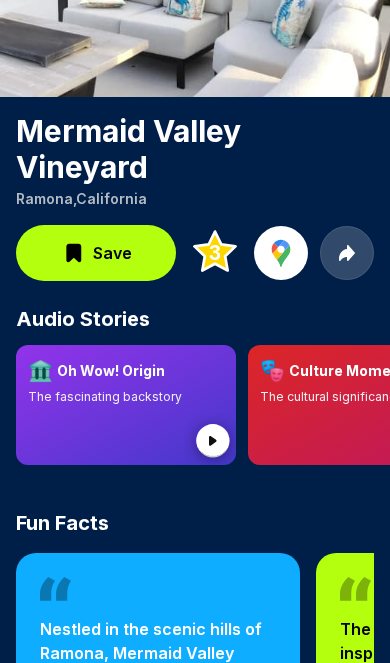 click 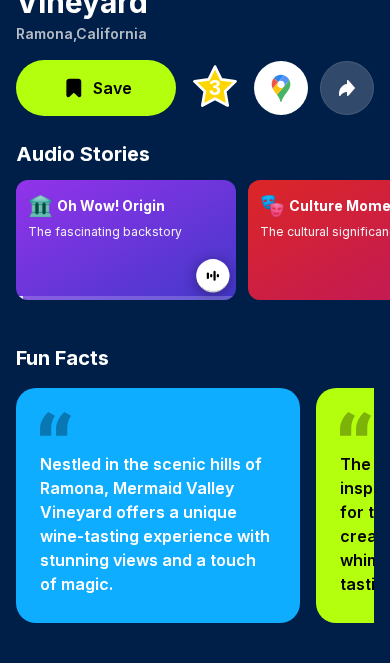 scroll, scrollTop: 437, scrollLeft: 0, axis: vertical 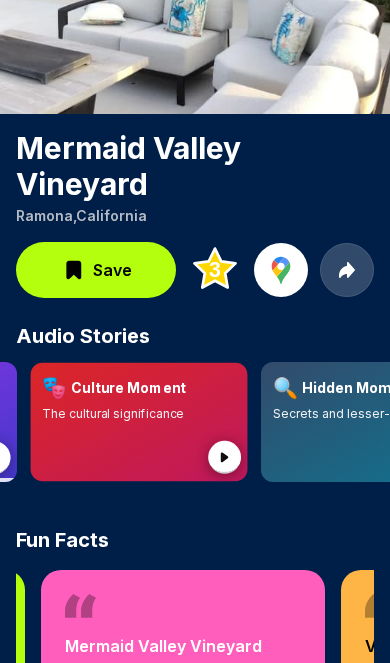 click 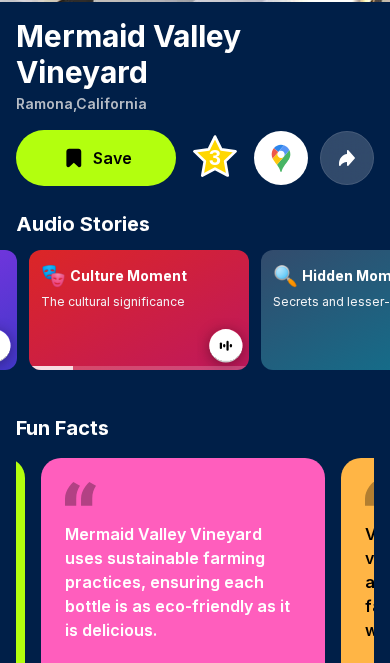 scroll, scrollTop: 404, scrollLeft: 0, axis: vertical 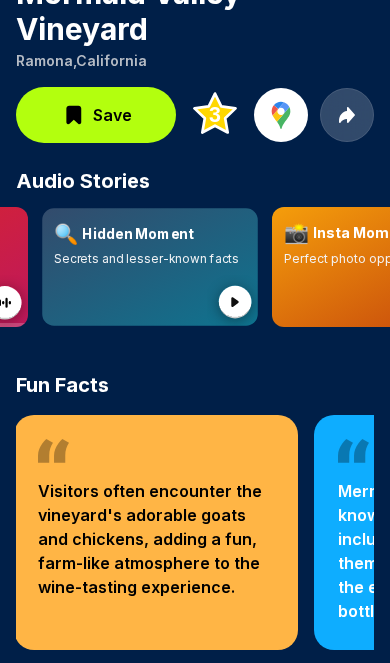 click 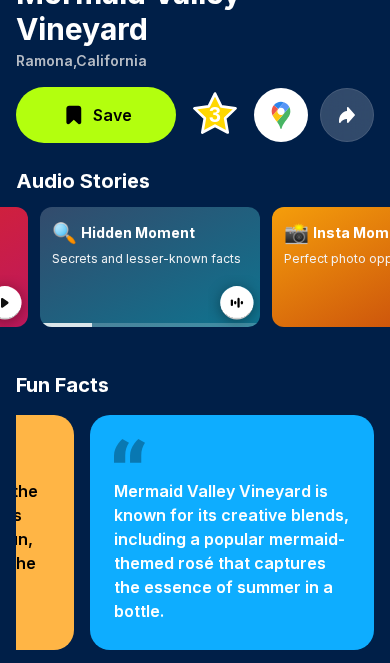 scroll, scrollTop: 0, scrollLeft: 1126, axis: horizontal 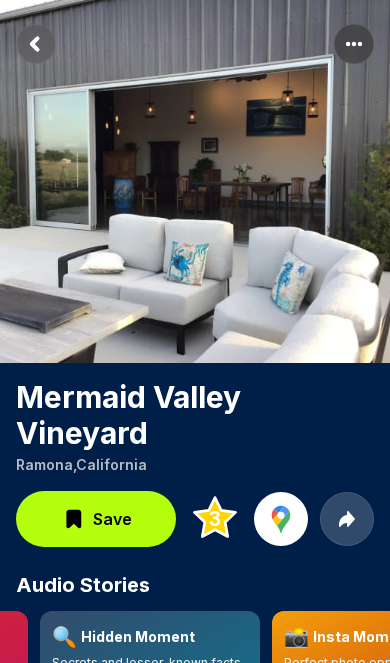 click 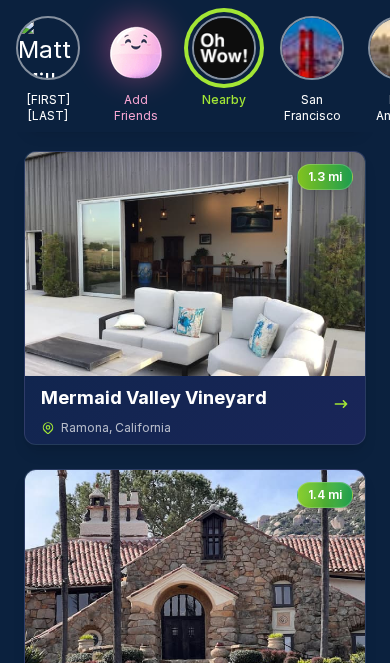 scroll, scrollTop: 758, scrollLeft: 0, axis: vertical 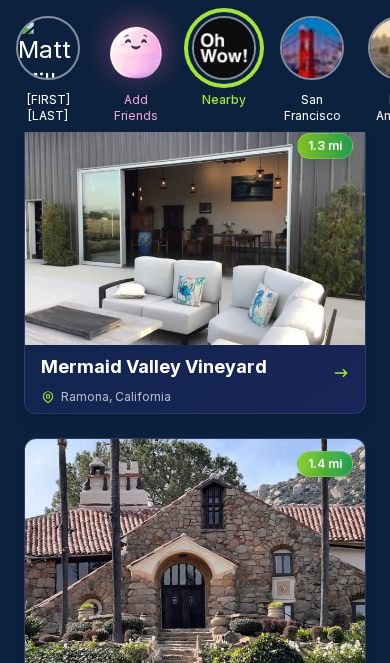 click at bounding box center (195, 551) 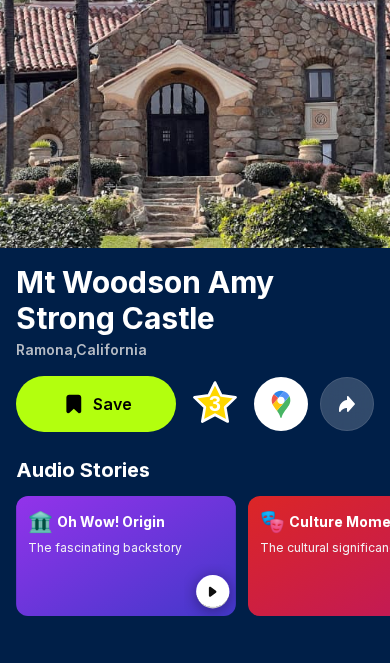 scroll, scrollTop: 116, scrollLeft: 0, axis: vertical 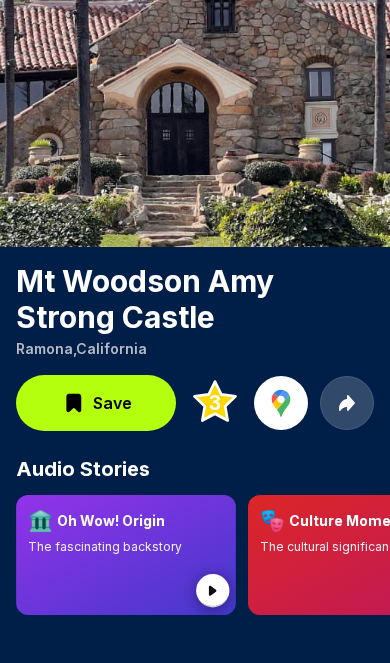 click 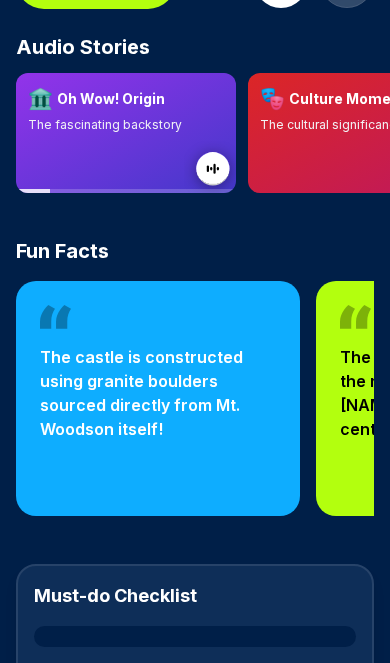 scroll, scrollTop: 541, scrollLeft: 0, axis: vertical 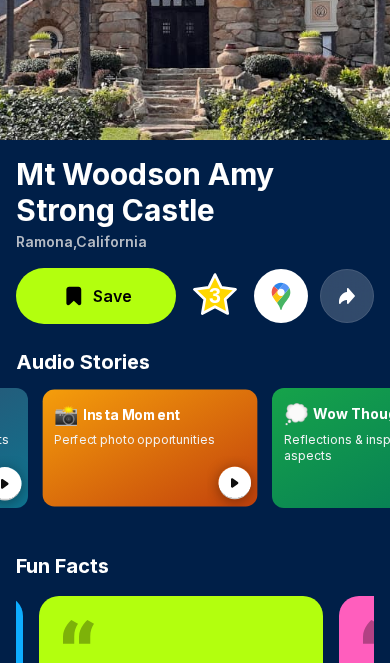 click 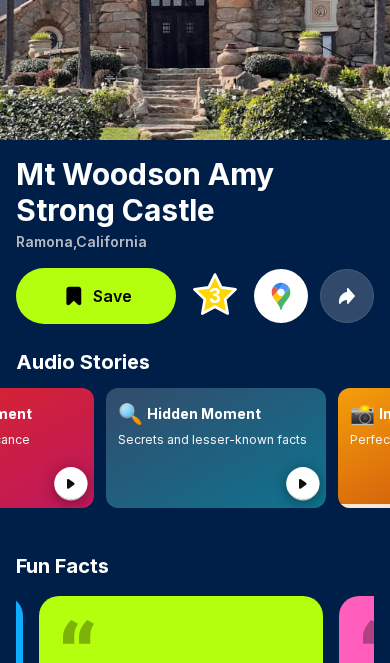 scroll, scrollTop: 0, scrollLeft: 370, axis: horizontal 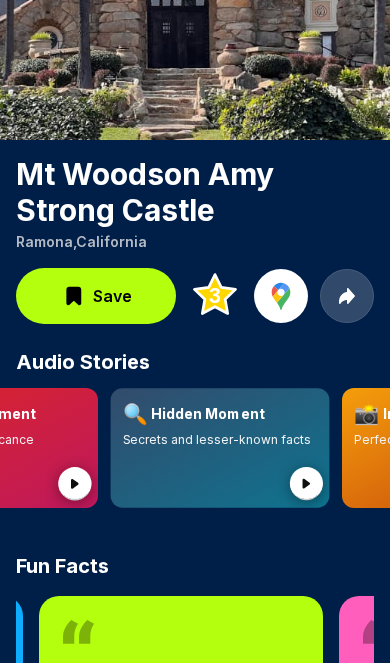 click 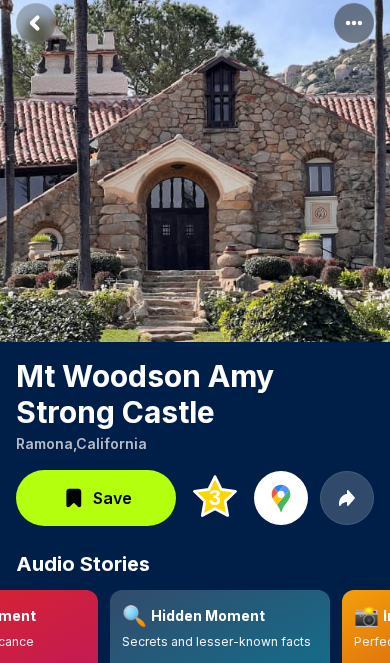 scroll, scrollTop: 0, scrollLeft: 0, axis: both 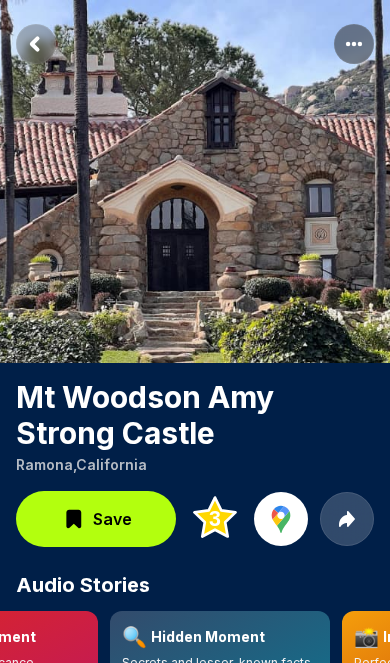 click 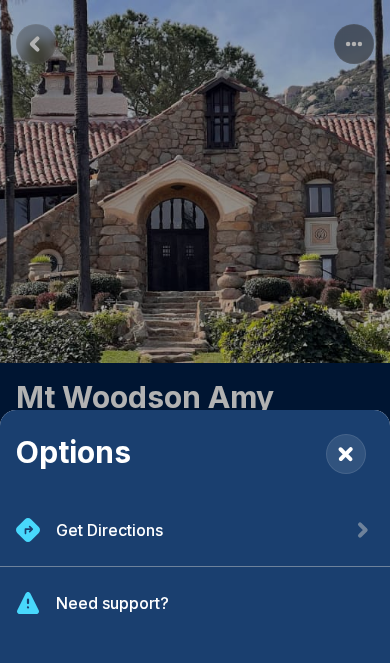 click on "Need support?" at bounding box center [195, 603] 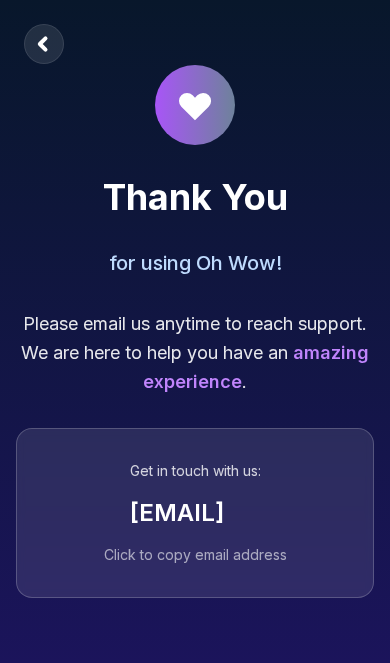 scroll, scrollTop: 0, scrollLeft: 0, axis: both 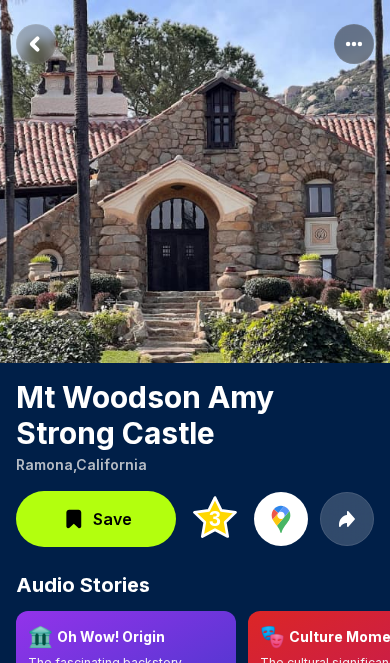 click 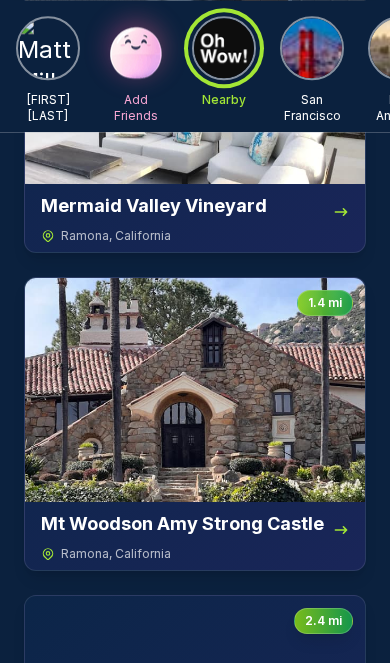scroll, scrollTop: 0, scrollLeft: 0, axis: both 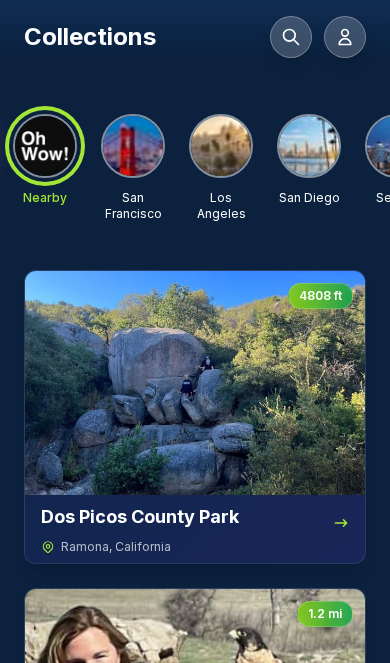 click at bounding box center (221, 146) 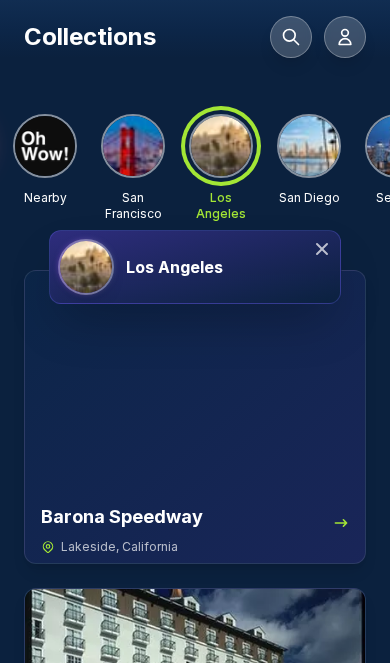 click on "Los Angeles" at bounding box center (229, 267) 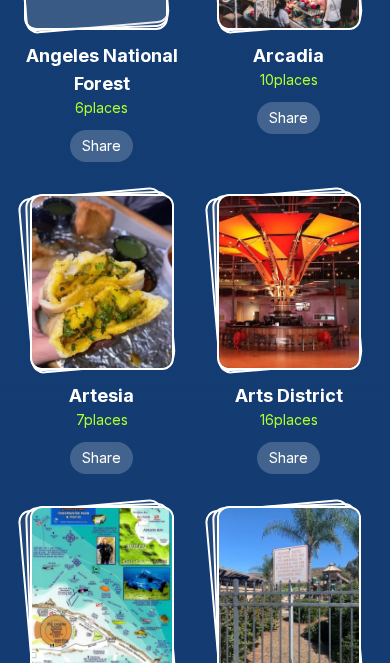 scroll, scrollTop: 1127, scrollLeft: 0, axis: vertical 